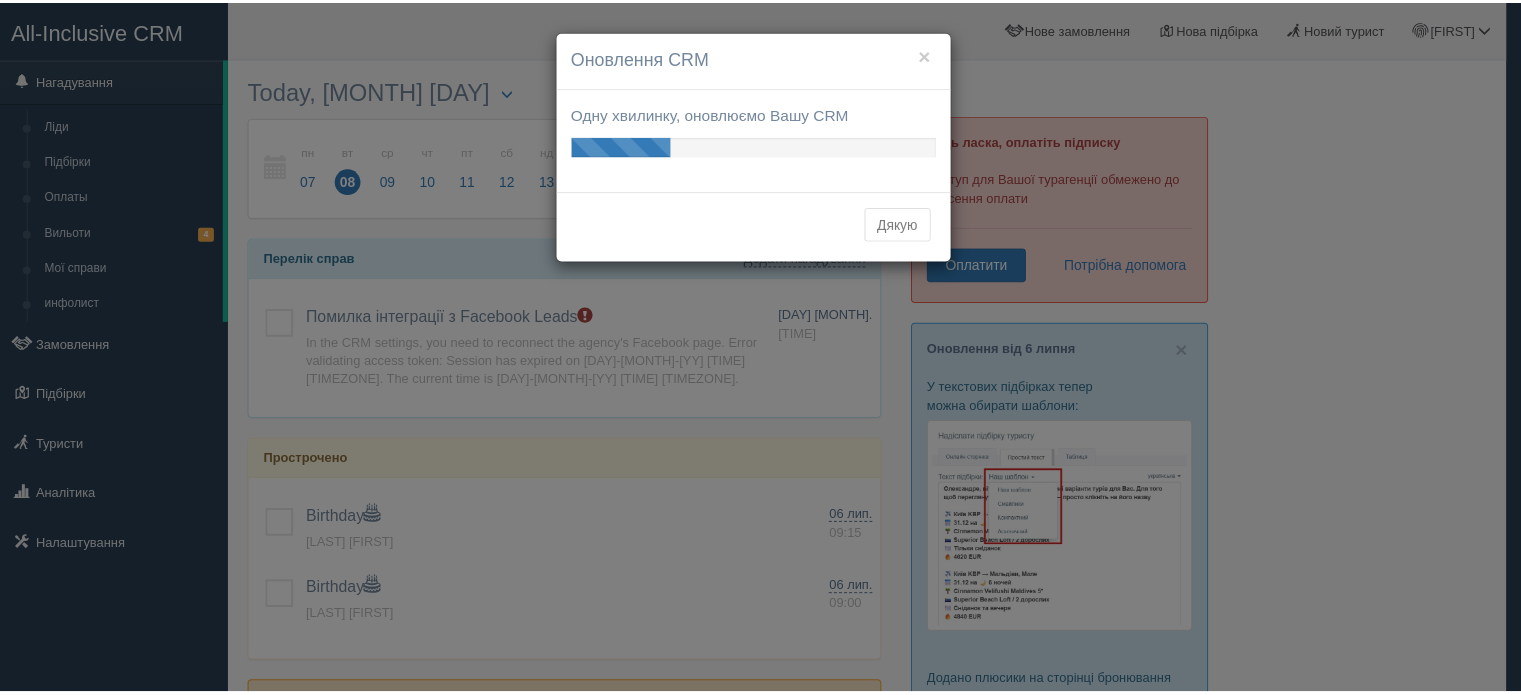 scroll, scrollTop: 0, scrollLeft: 0, axis: both 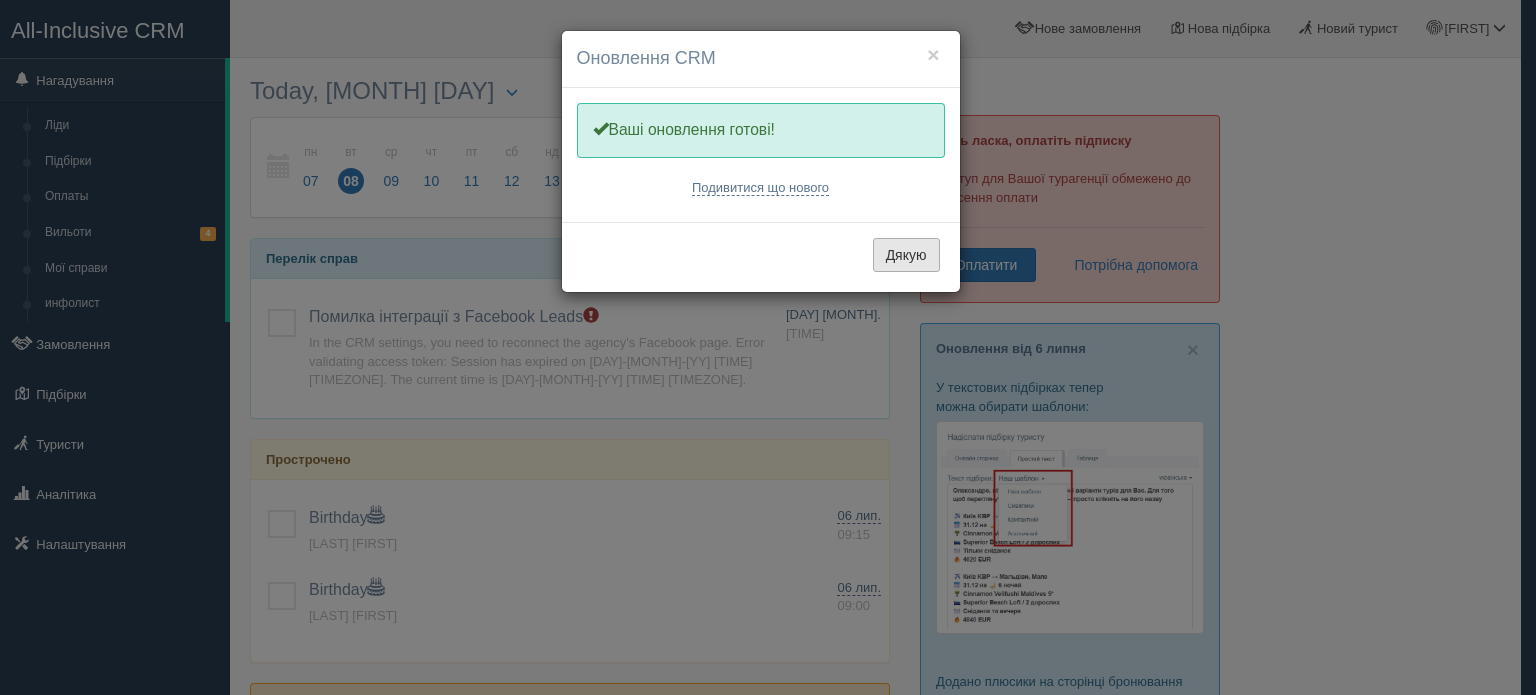 click on "Дякую" at bounding box center [906, 255] 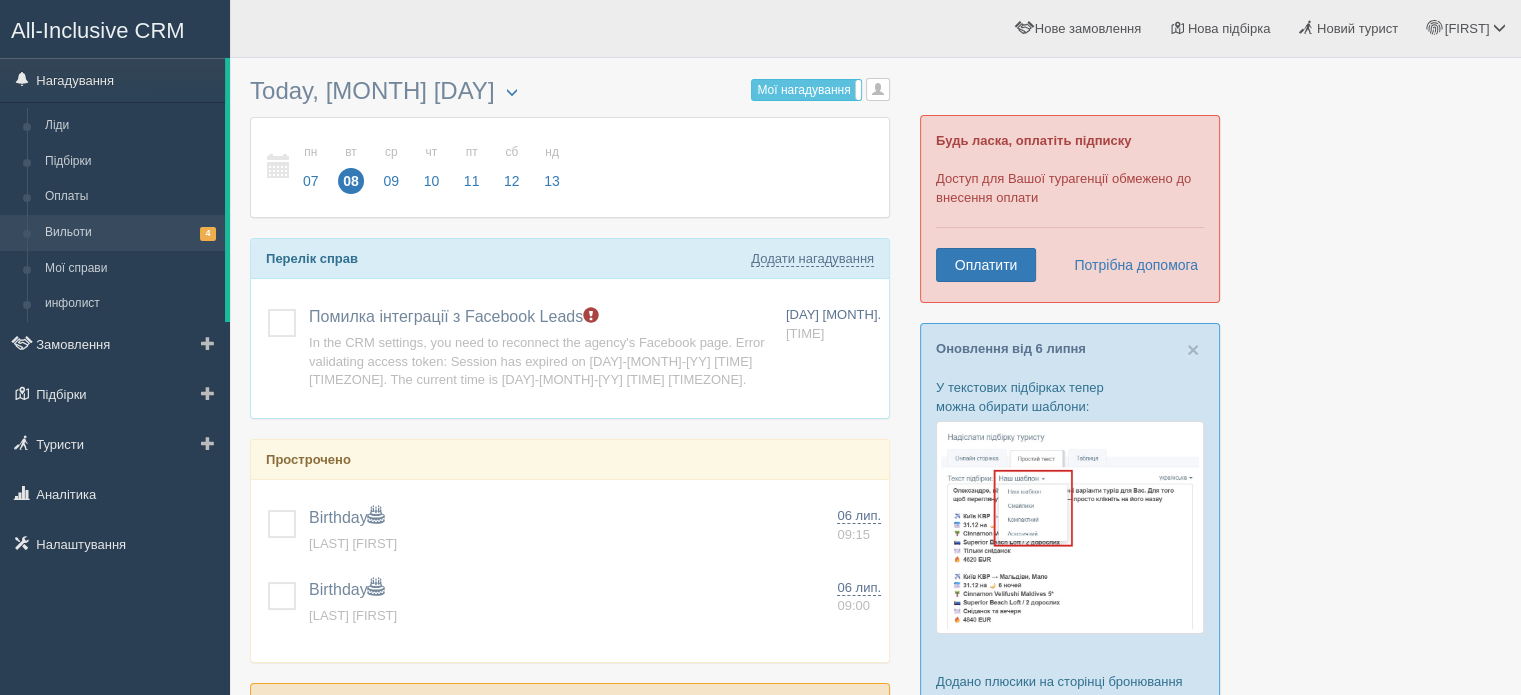 click on "Вильоти 4" at bounding box center [130, 233] 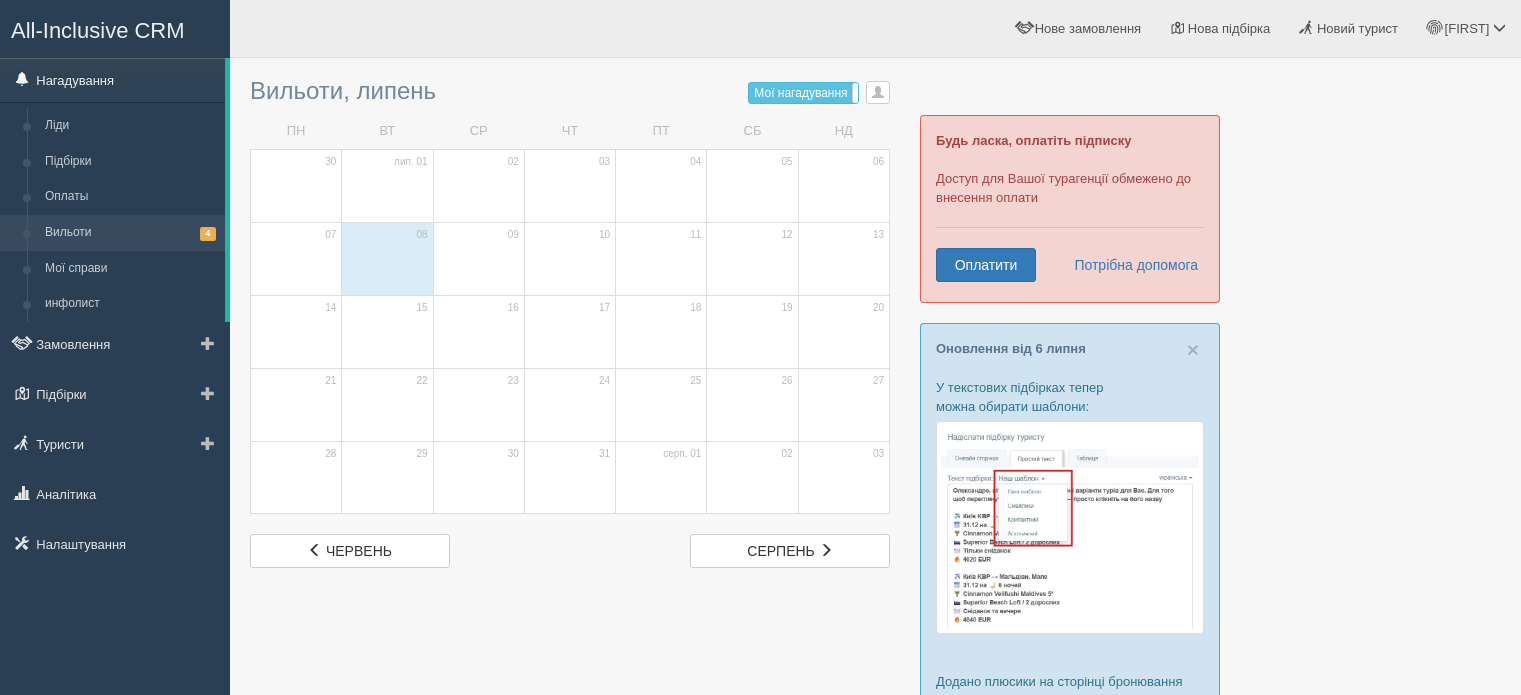 scroll, scrollTop: 0, scrollLeft: 0, axis: both 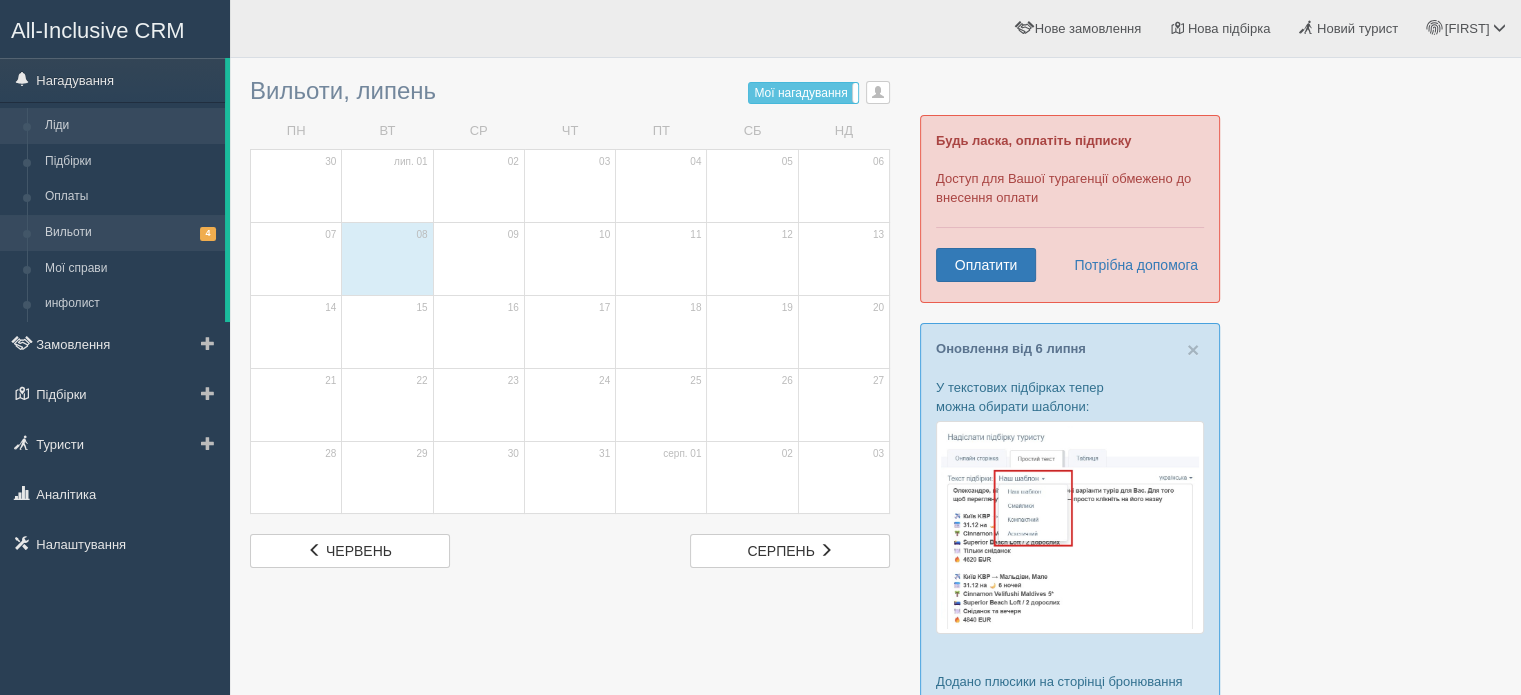 click on "Ліди" at bounding box center (130, 126) 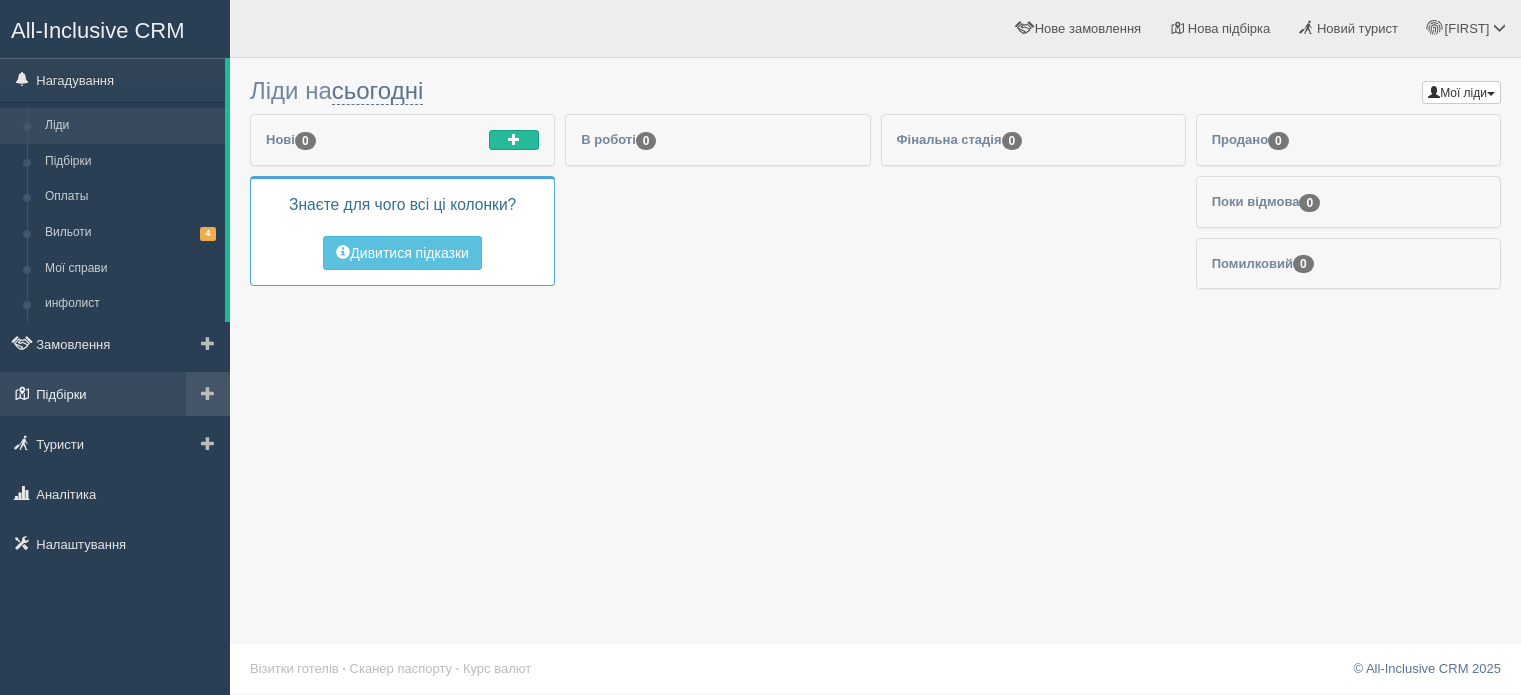 scroll, scrollTop: 0, scrollLeft: 0, axis: both 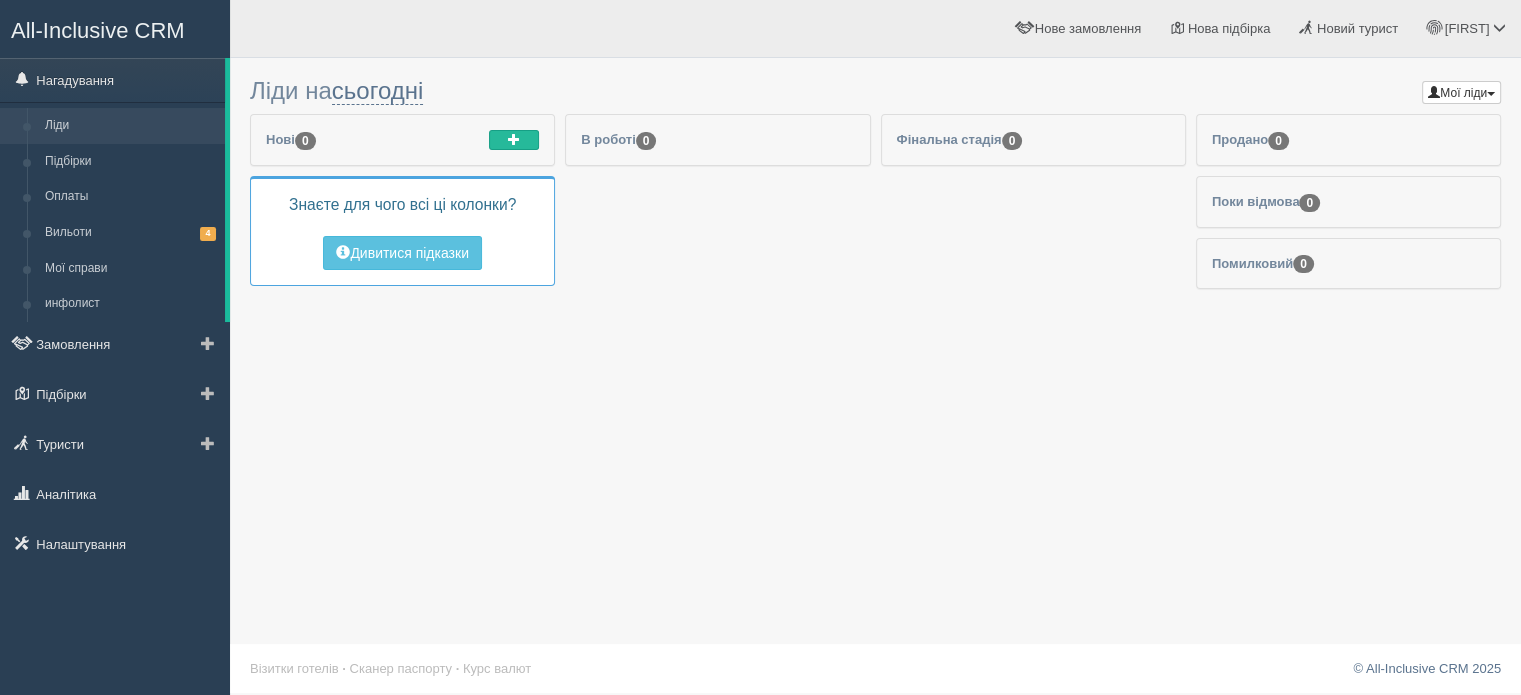 click on "Ліди" at bounding box center [130, 126] 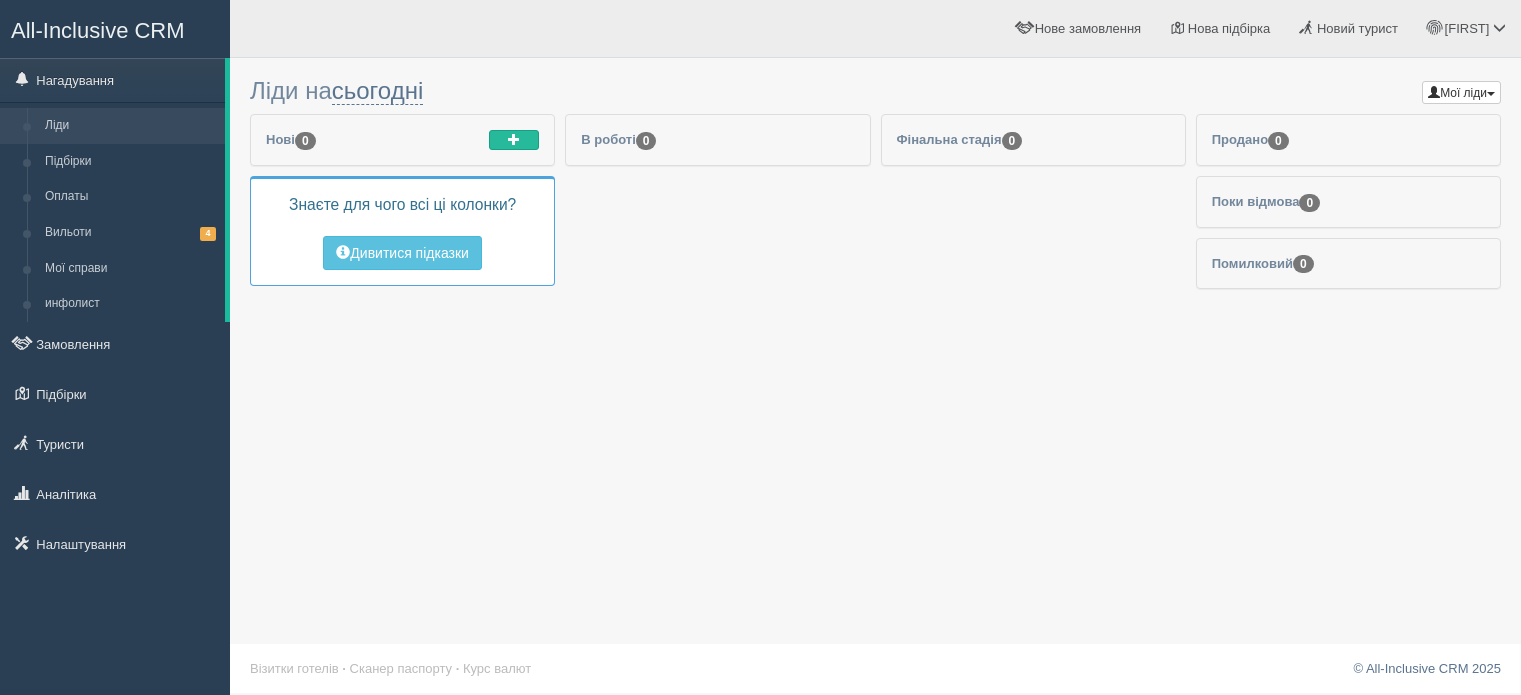scroll, scrollTop: 0, scrollLeft: 0, axis: both 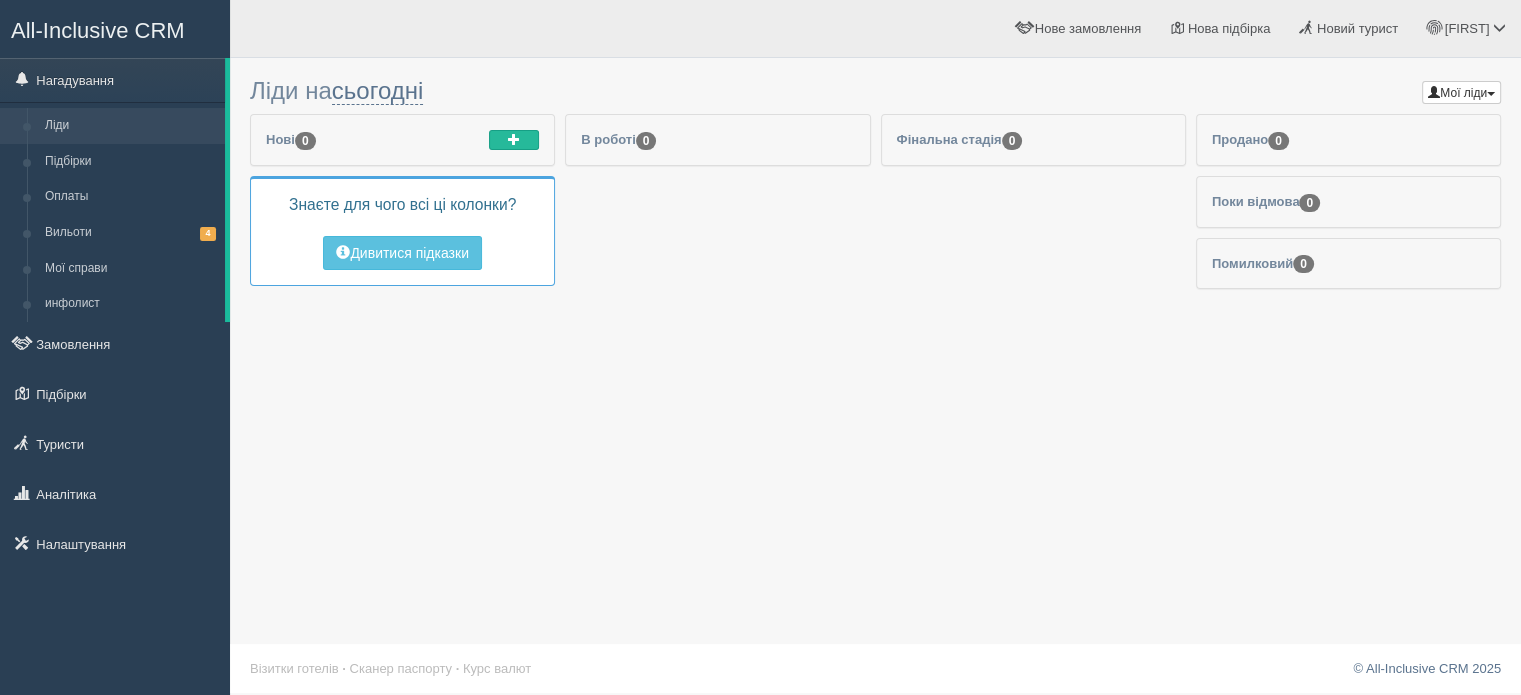 click on "Нагадування" at bounding box center [112, 80] 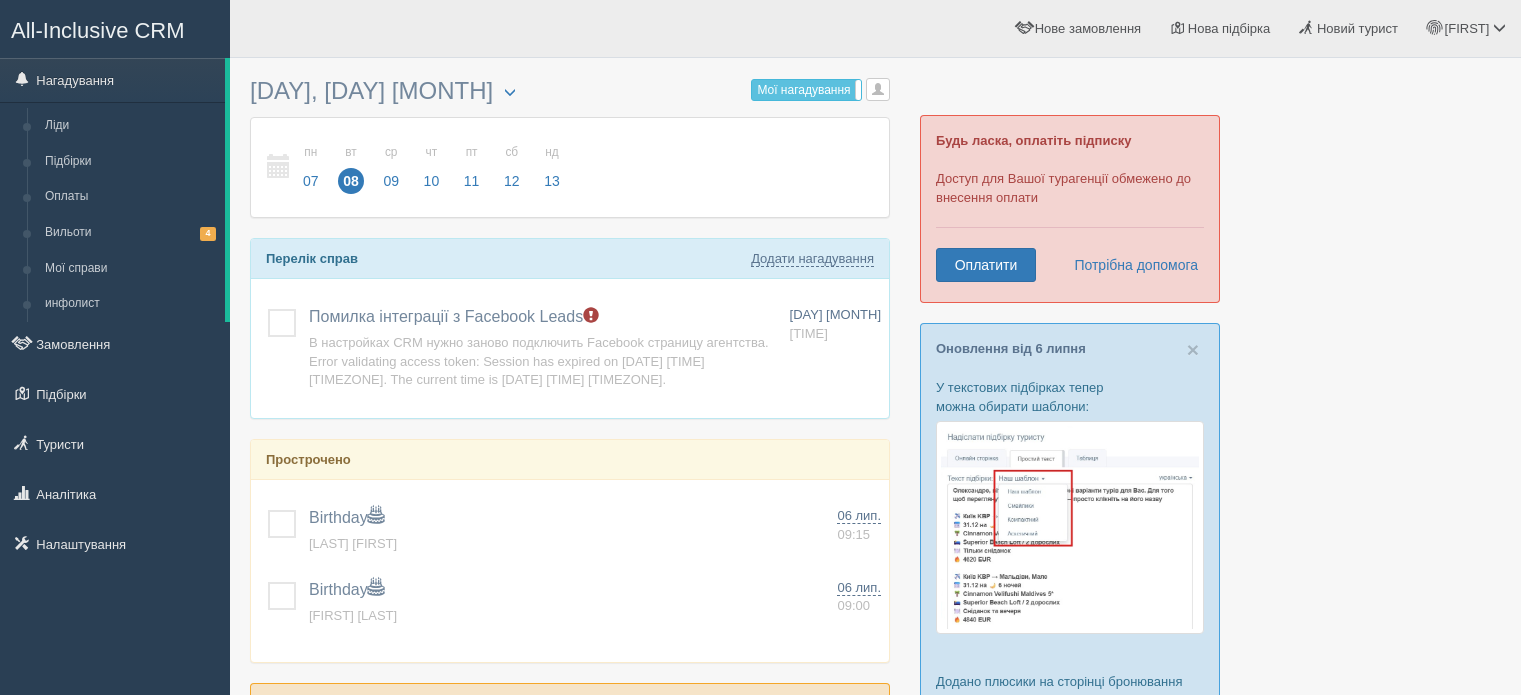 scroll, scrollTop: 0, scrollLeft: 0, axis: both 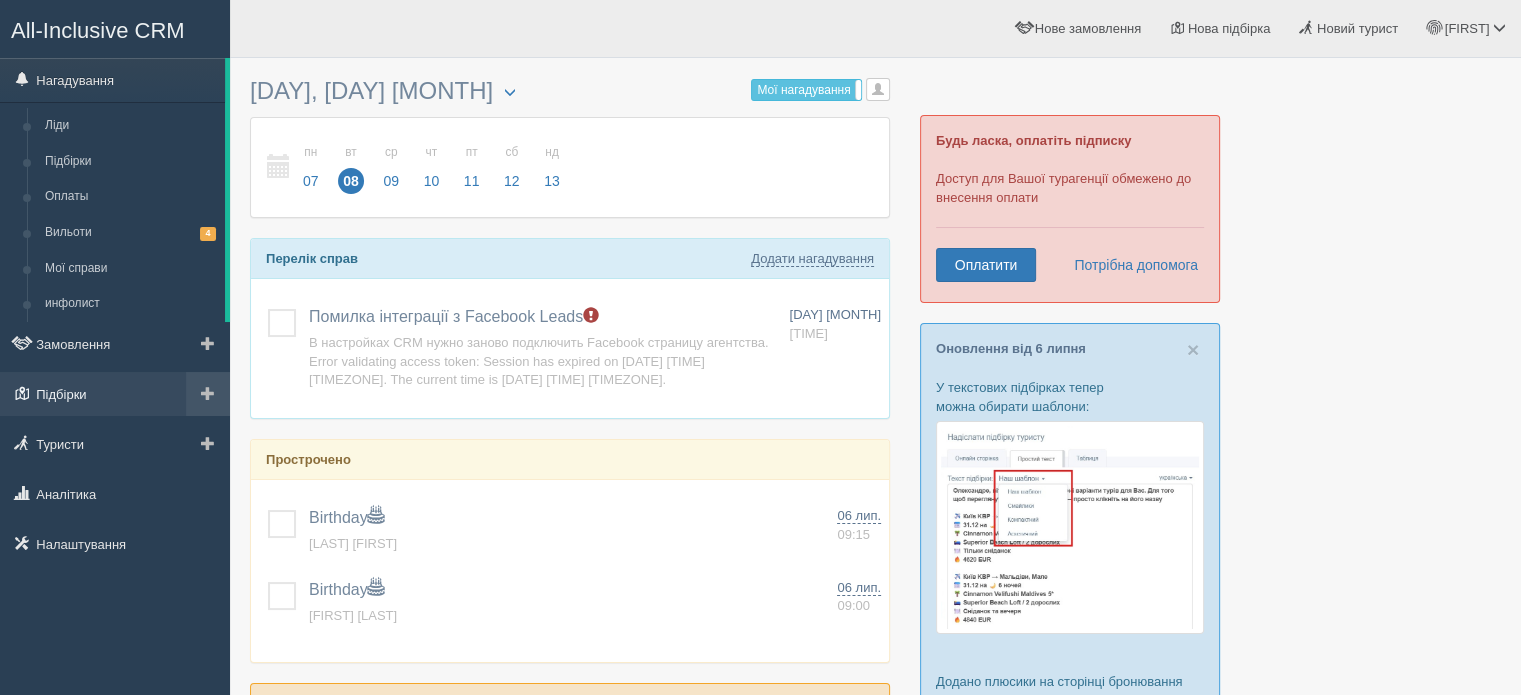 click on "Підбірки" at bounding box center (115, 394) 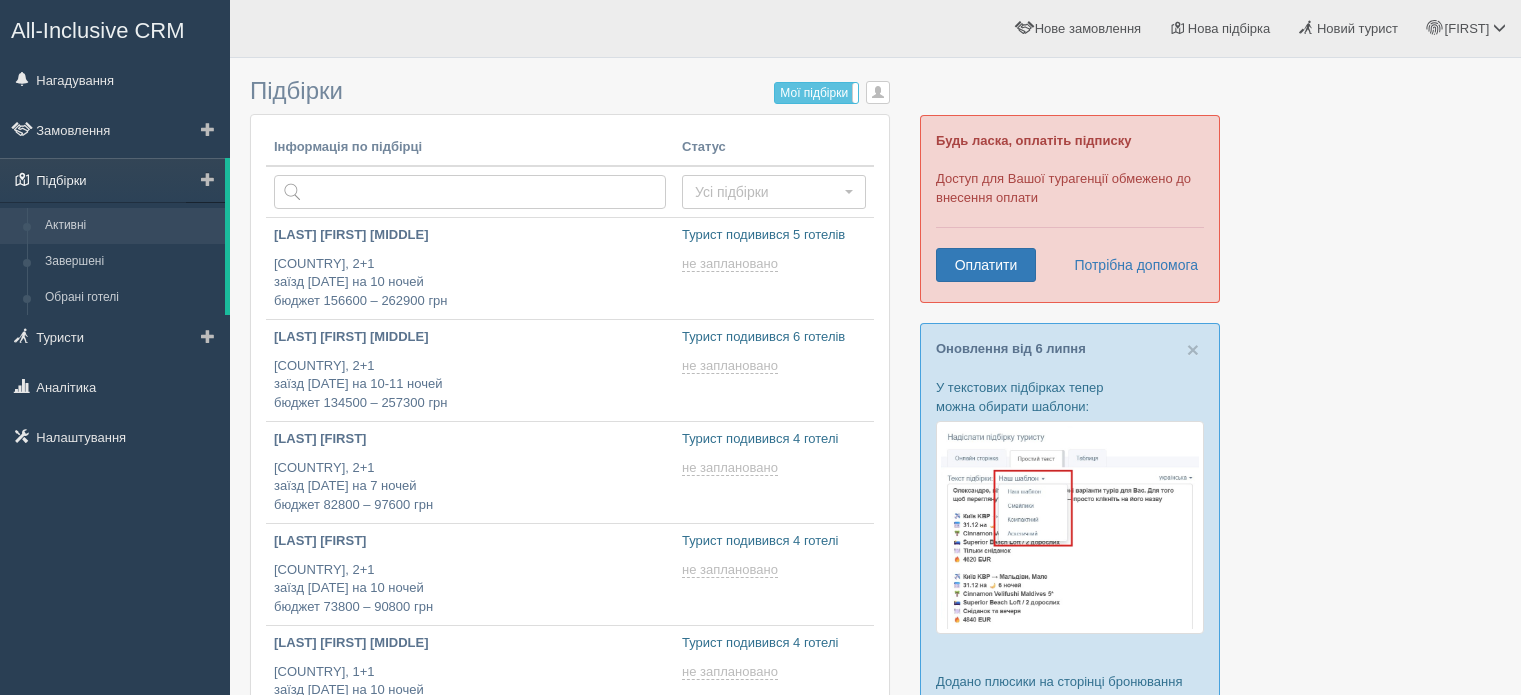 scroll, scrollTop: 0, scrollLeft: 0, axis: both 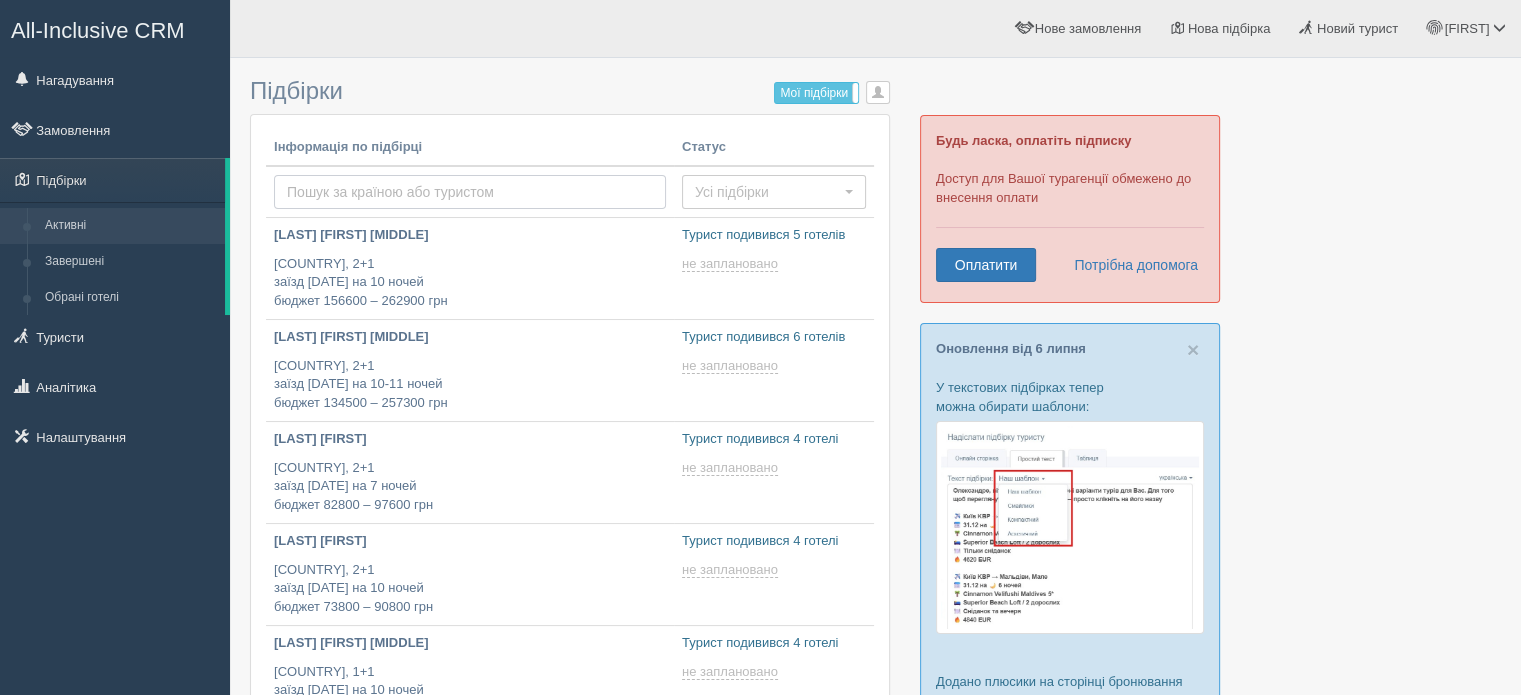 click at bounding box center (470, 192) 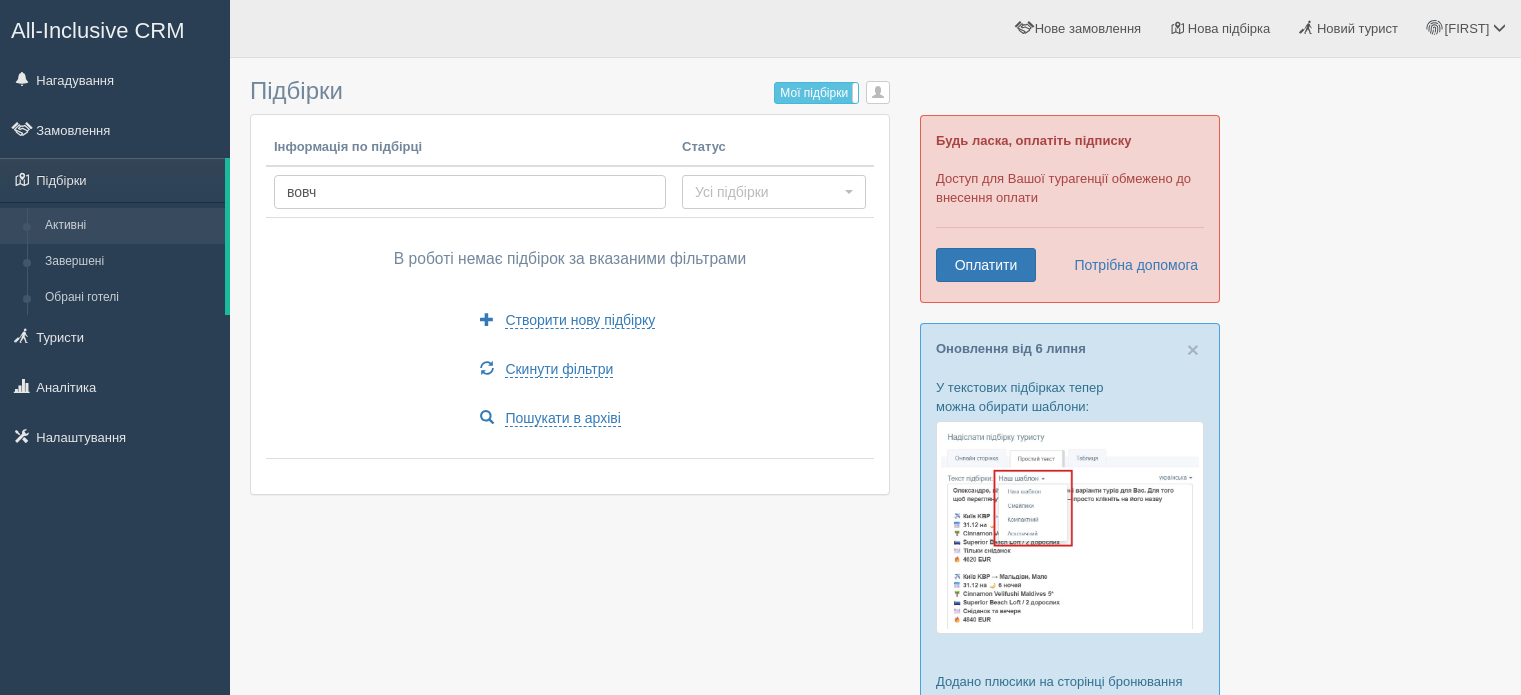 scroll, scrollTop: 0, scrollLeft: 0, axis: both 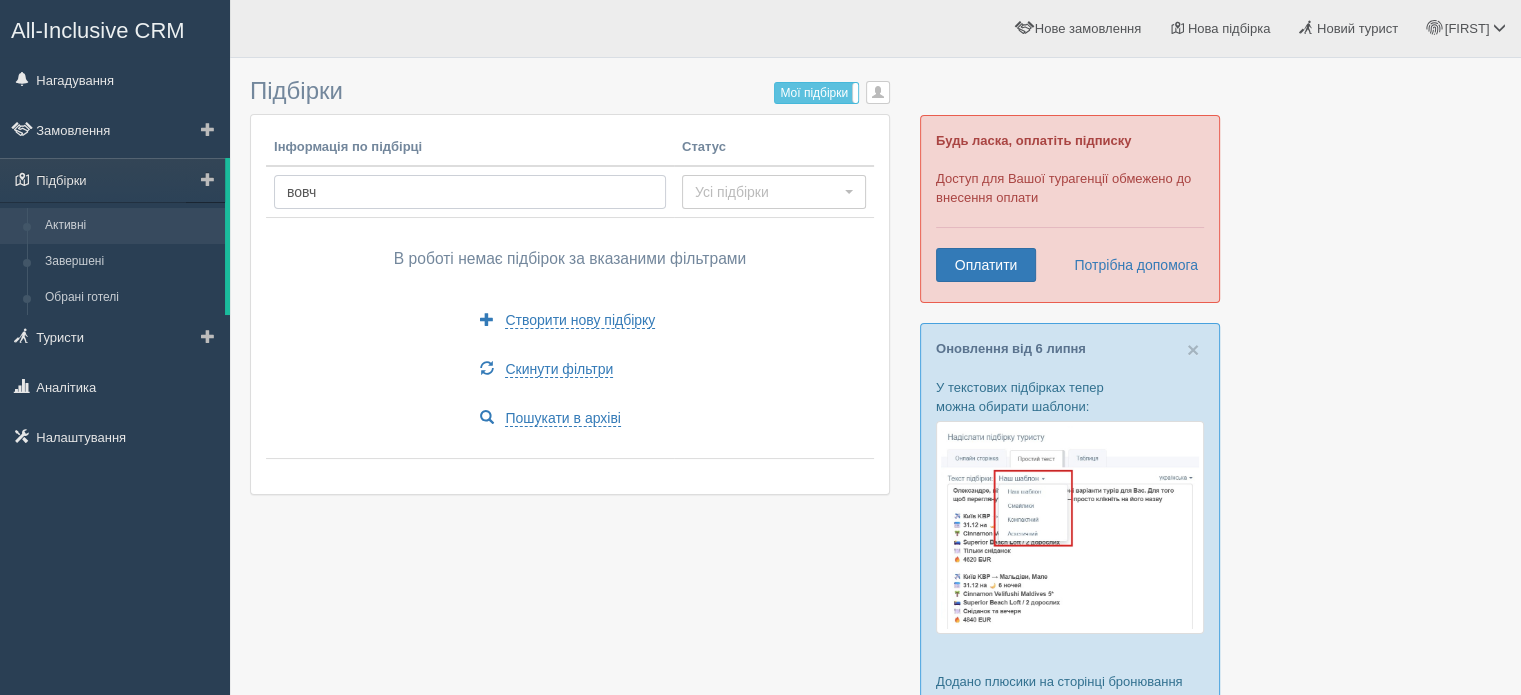drag, startPoint x: 339, startPoint y: 187, endPoint x: 215, endPoint y: 199, distance: 124.57929 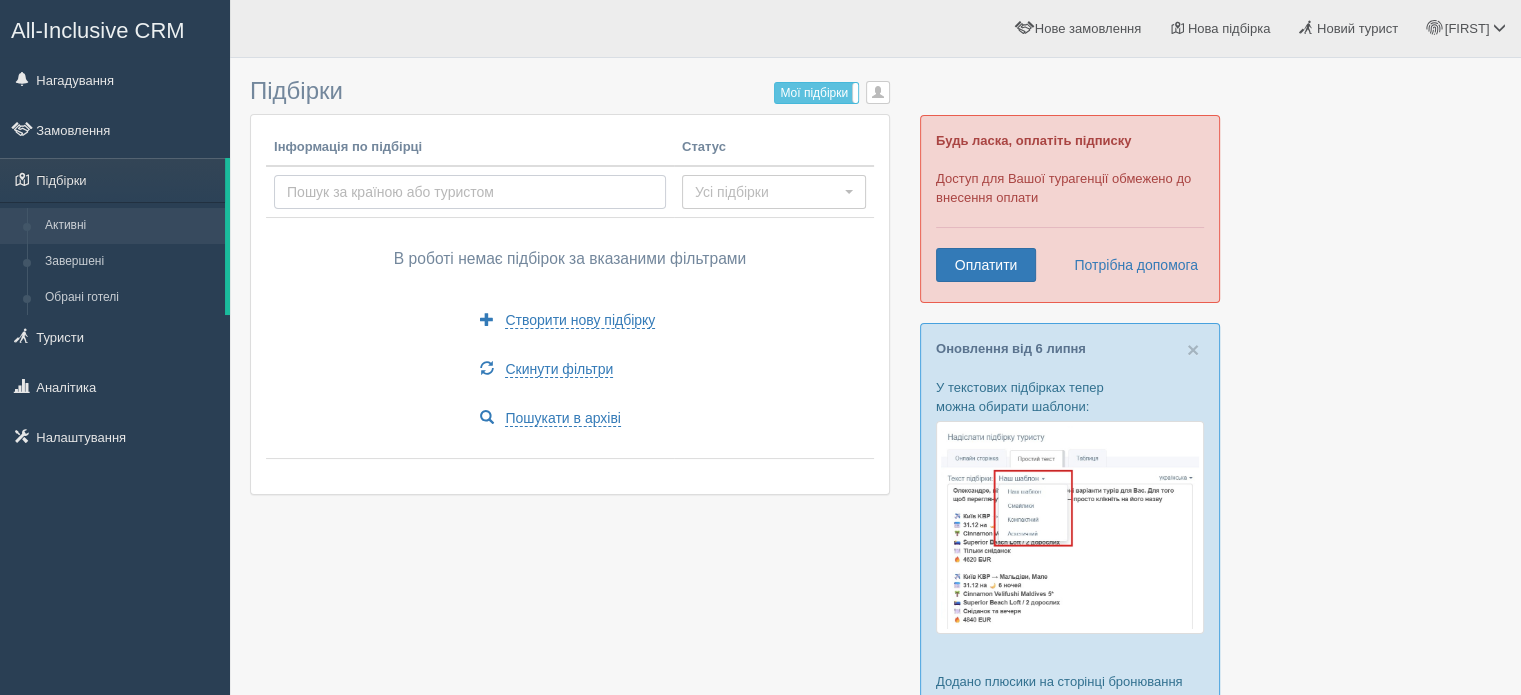 type 